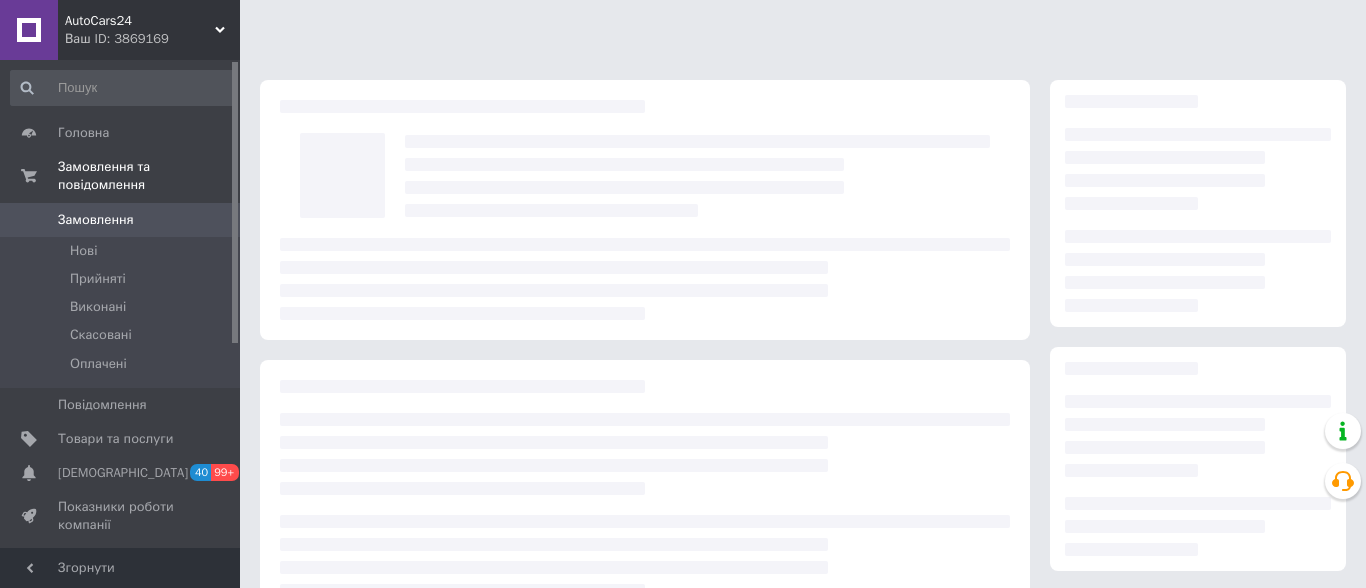 scroll, scrollTop: 0, scrollLeft: 0, axis: both 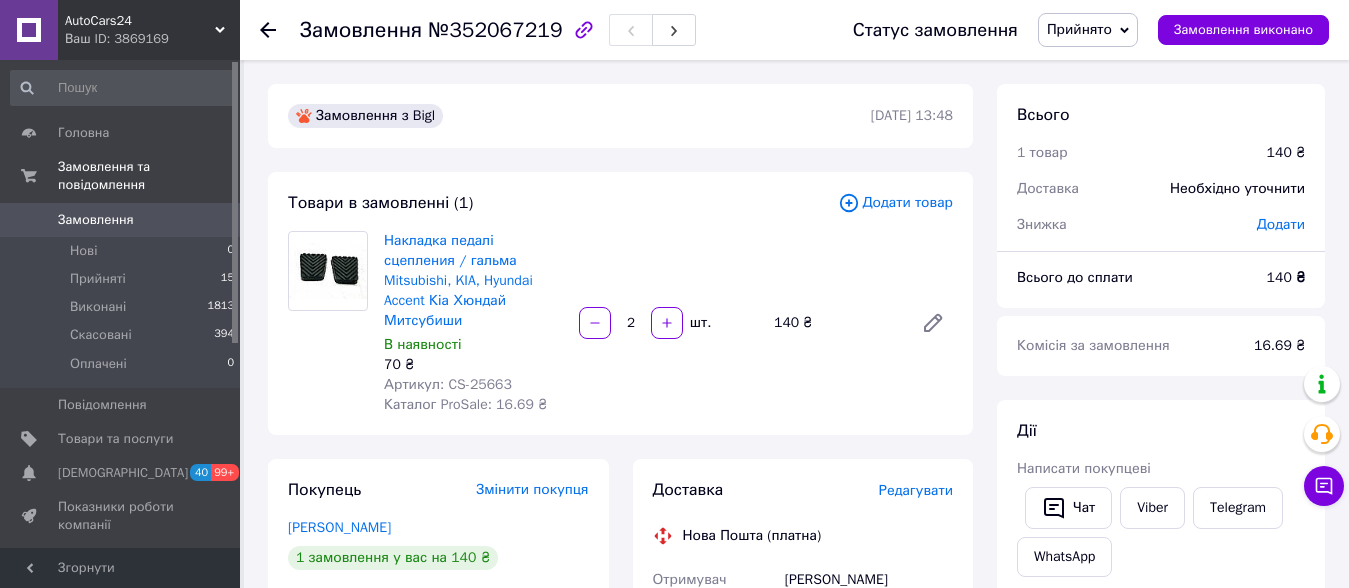 click on "Прийнято" at bounding box center [1079, 29] 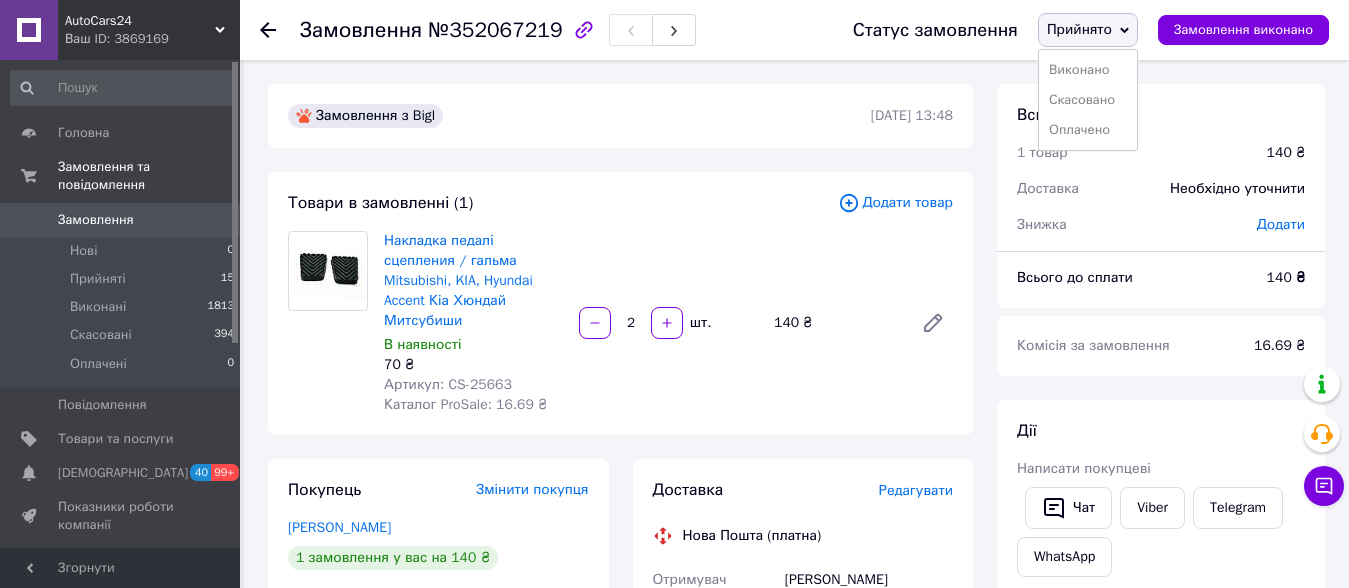 click on "Редагувати" at bounding box center [916, 490] 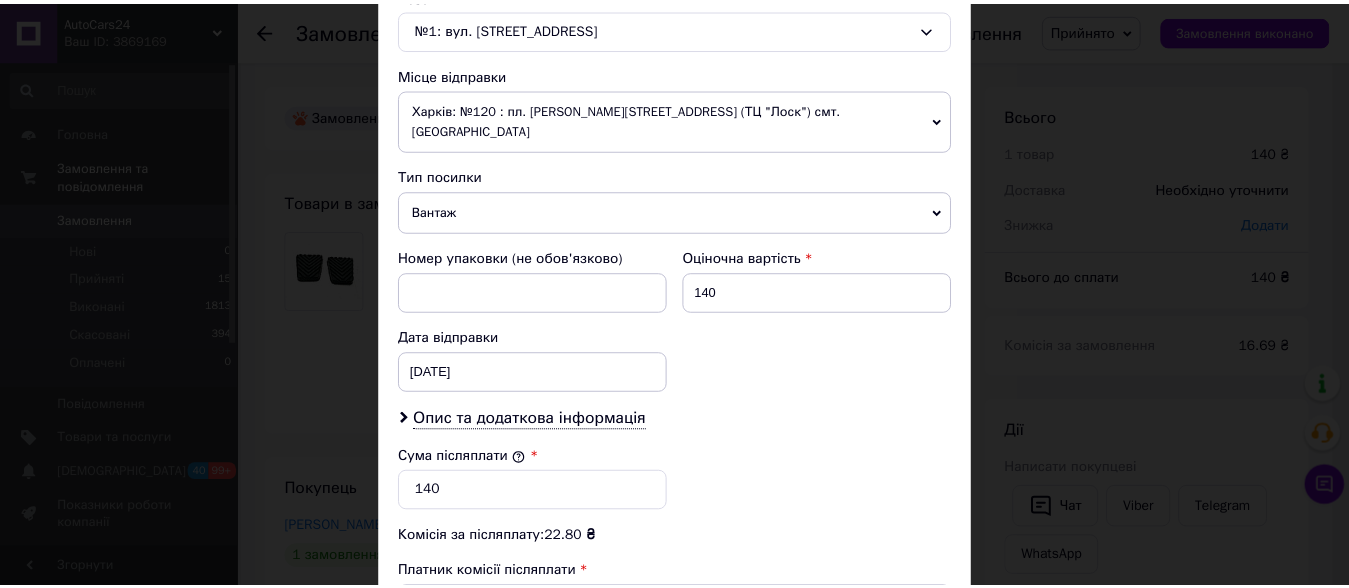 scroll, scrollTop: 900, scrollLeft: 0, axis: vertical 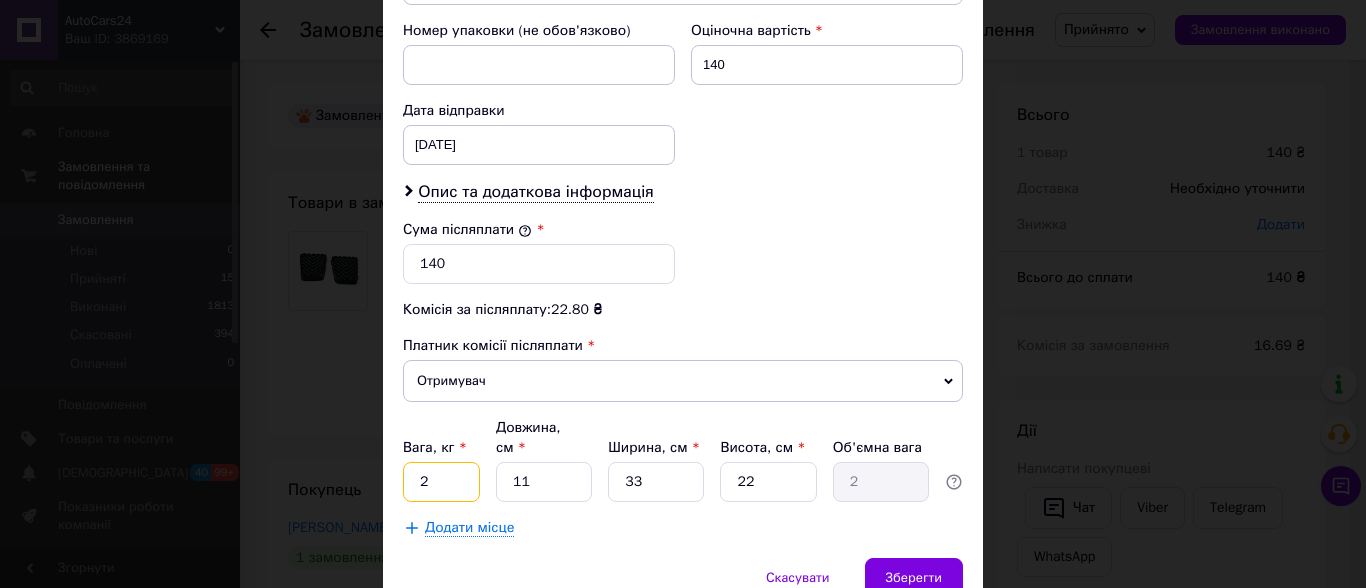 click on "2" at bounding box center [441, 482] 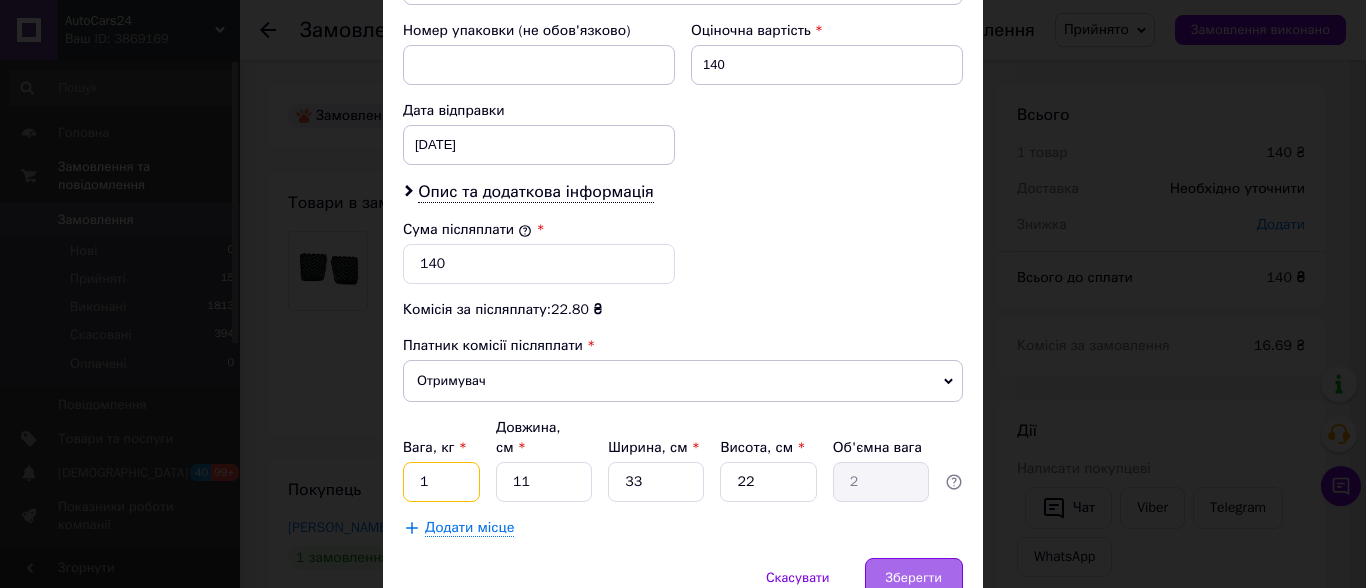 type on "1" 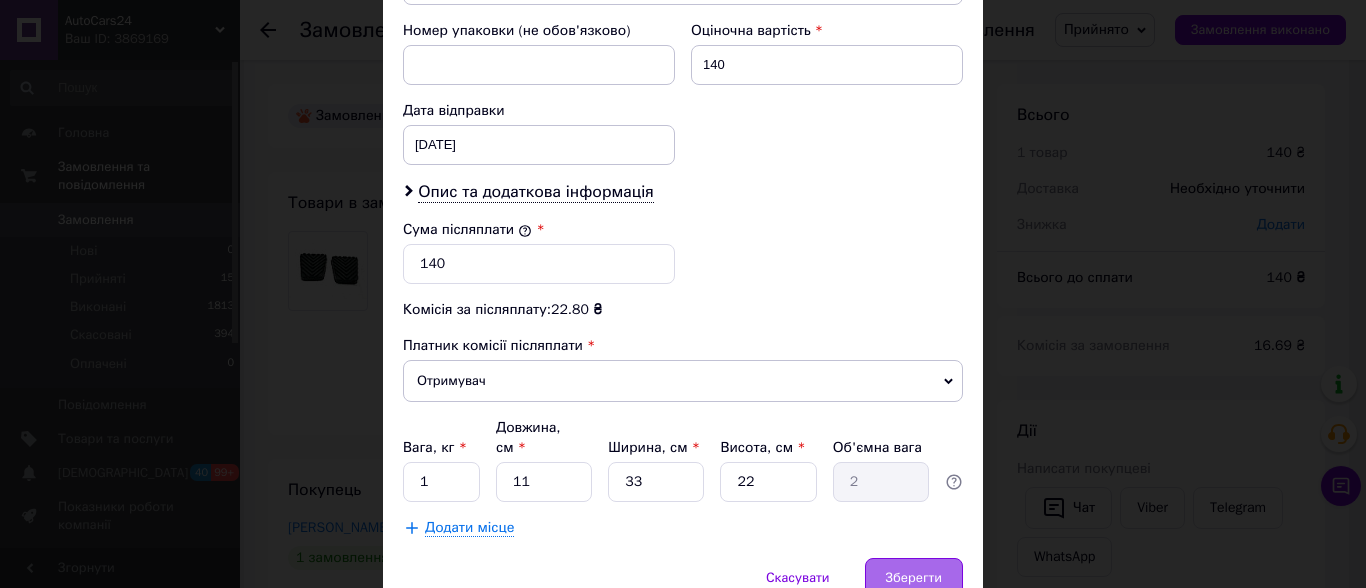 click on "Зберегти" at bounding box center [914, 578] 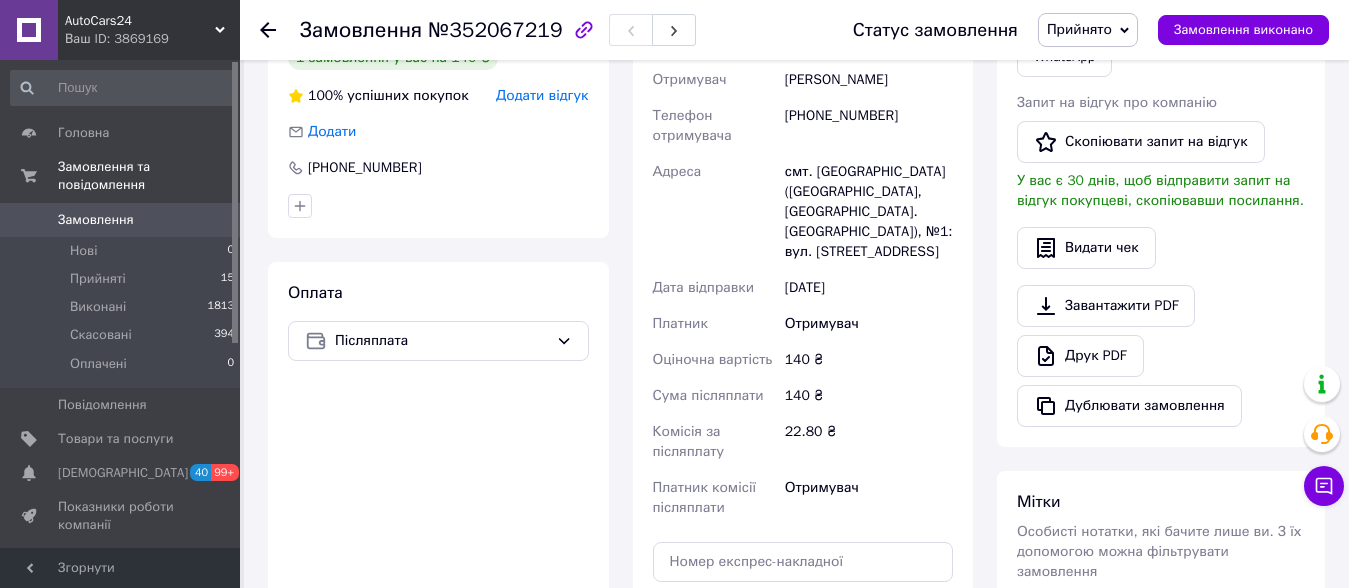 scroll, scrollTop: 800, scrollLeft: 0, axis: vertical 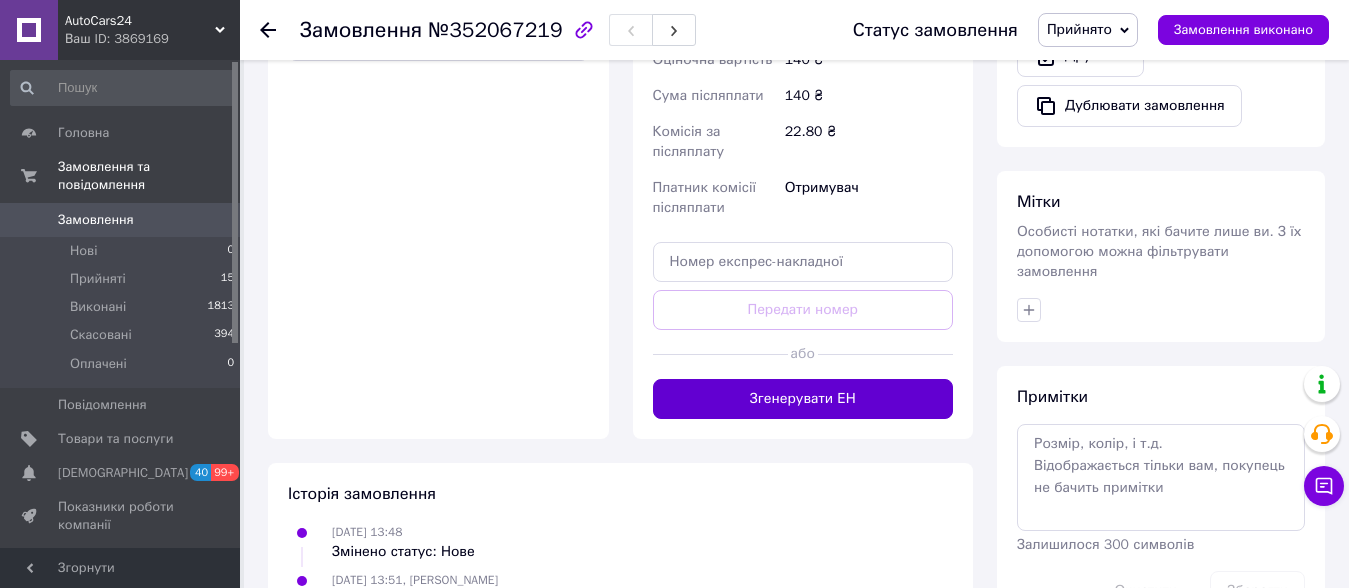 click on "Згенерувати ЕН" at bounding box center [803, 399] 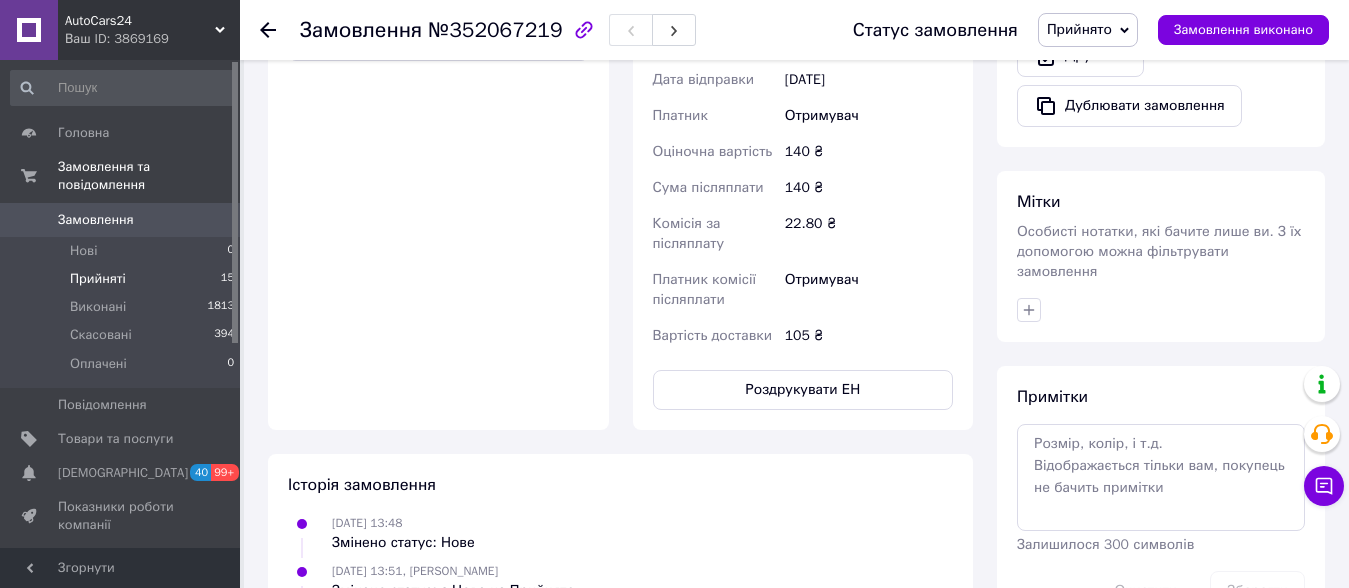 click on "Прийняті" at bounding box center (98, 279) 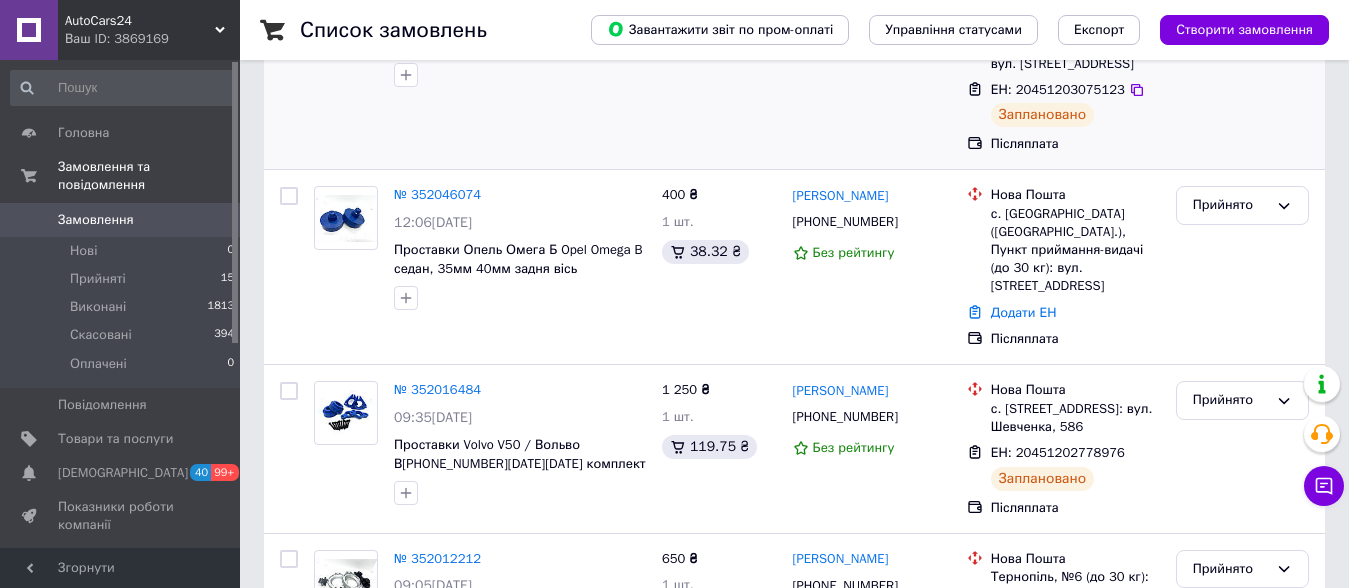 scroll, scrollTop: 300, scrollLeft: 0, axis: vertical 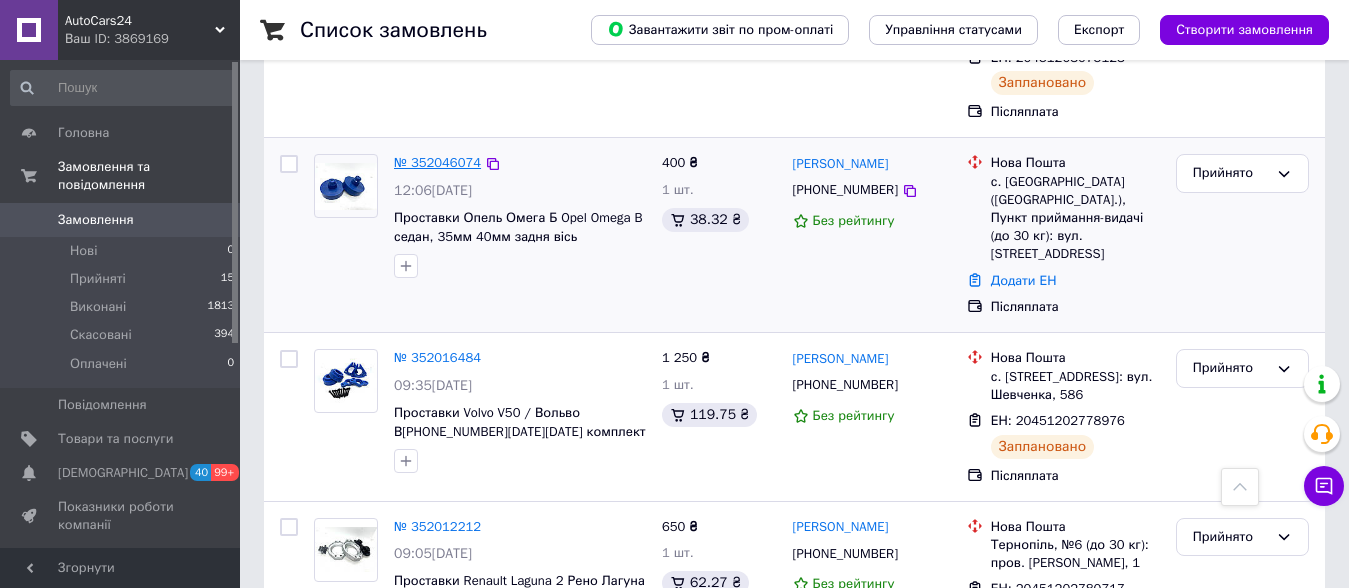 click on "№ 352046074" at bounding box center [437, 162] 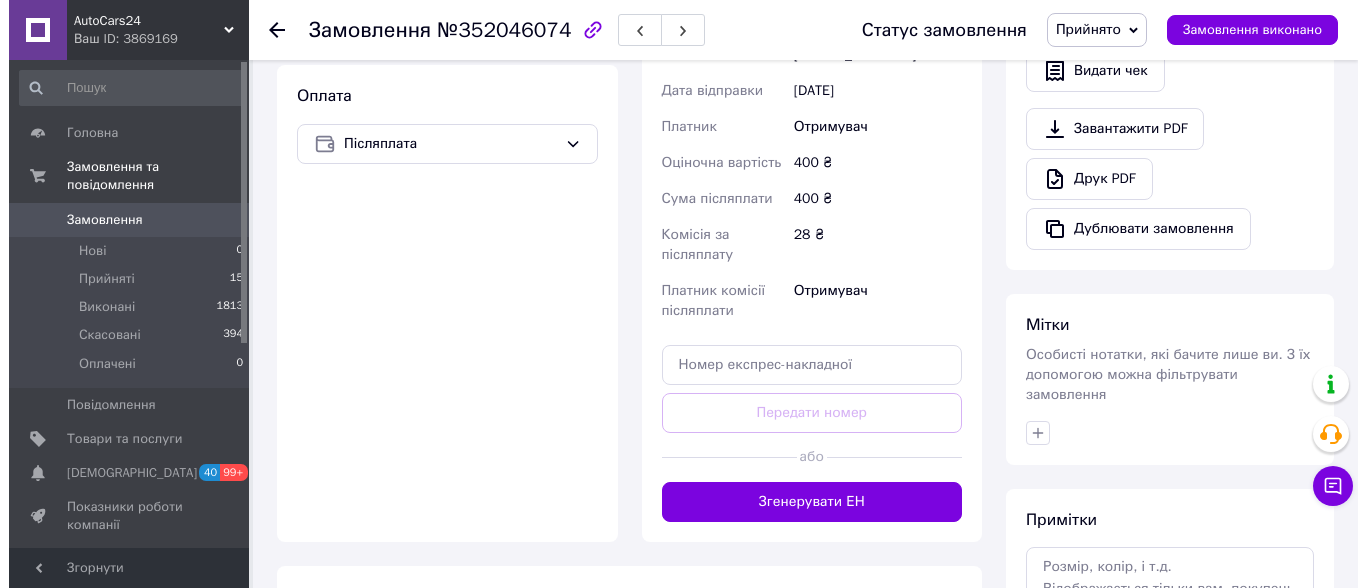 scroll, scrollTop: 347, scrollLeft: 0, axis: vertical 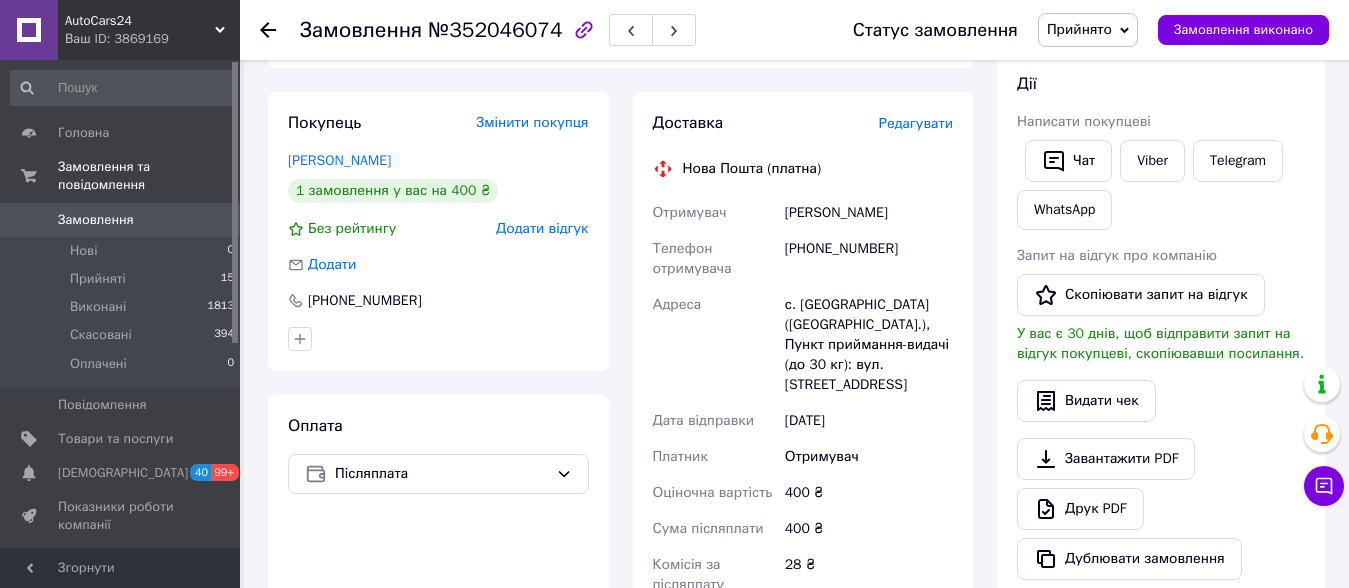 click on "Редагувати" at bounding box center [916, 123] 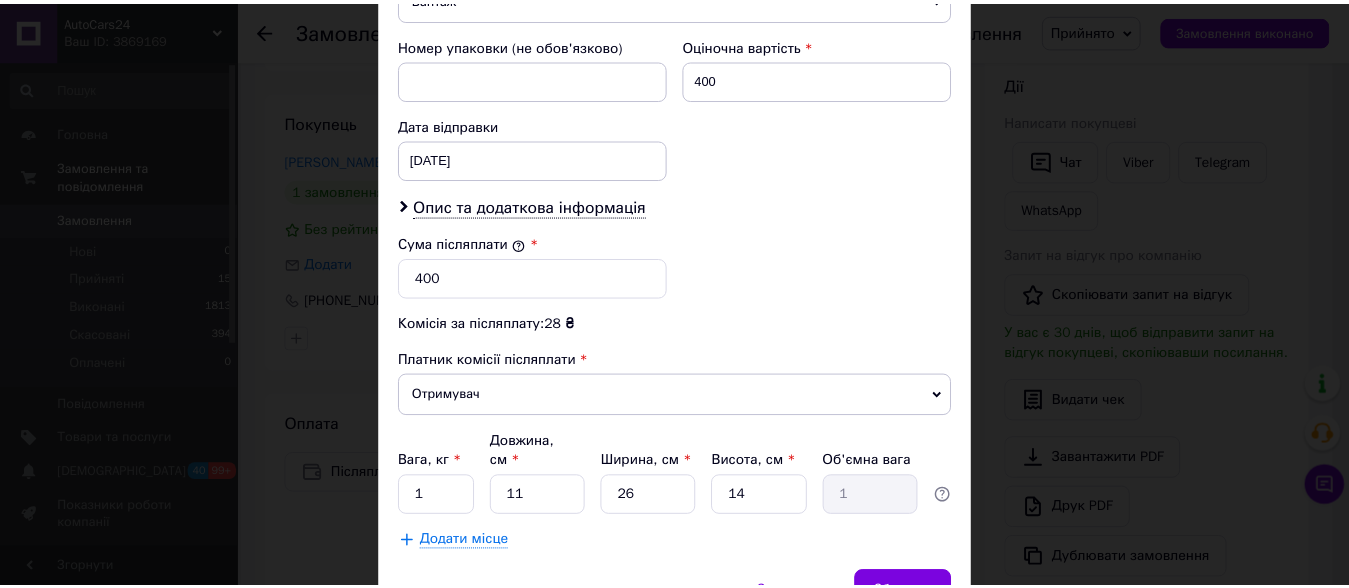 scroll, scrollTop: 900, scrollLeft: 0, axis: vertical 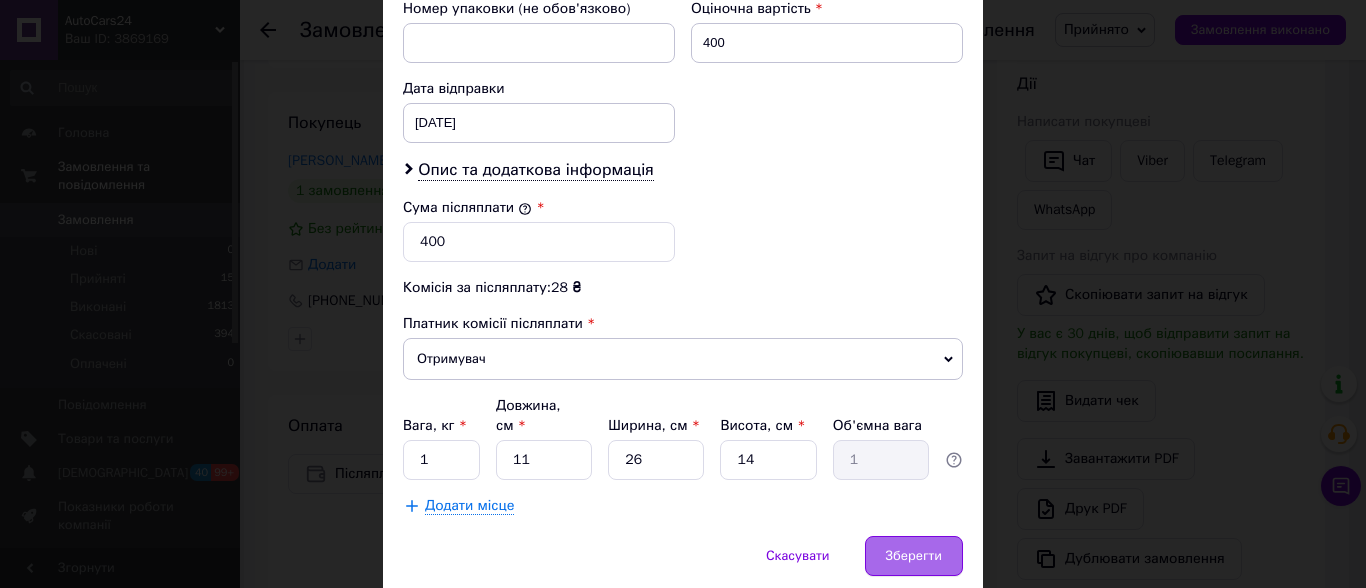 click on "Зберегти" at bounding box center [914, 556] 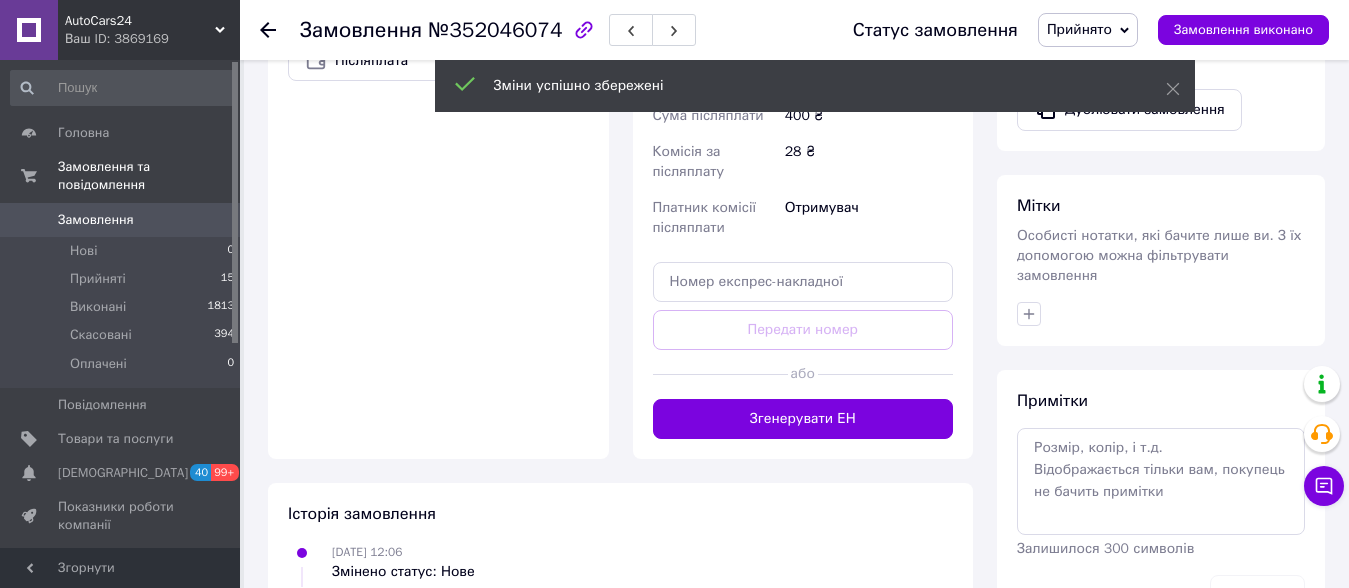 scroll, scrollTop: 847, scrollLeft: 0, axis: vertical 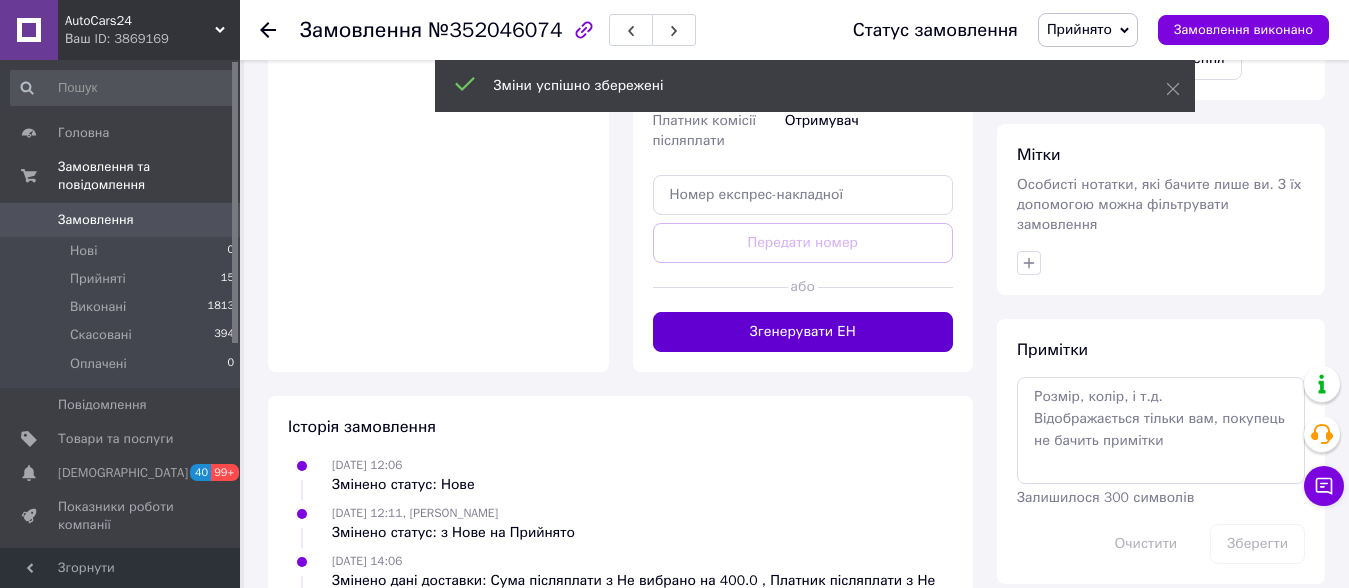 click on "Згенерувати ЕН" at bounding box center [803, 332] 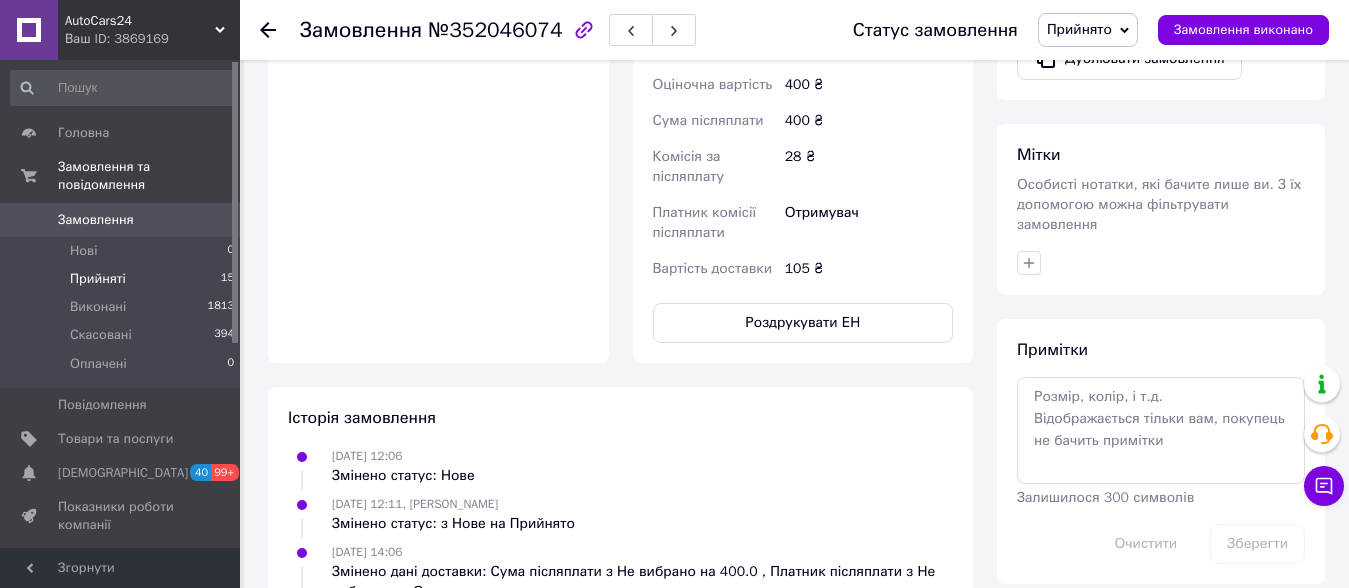 click on "Прийняті" at bounding box center [98, 279] 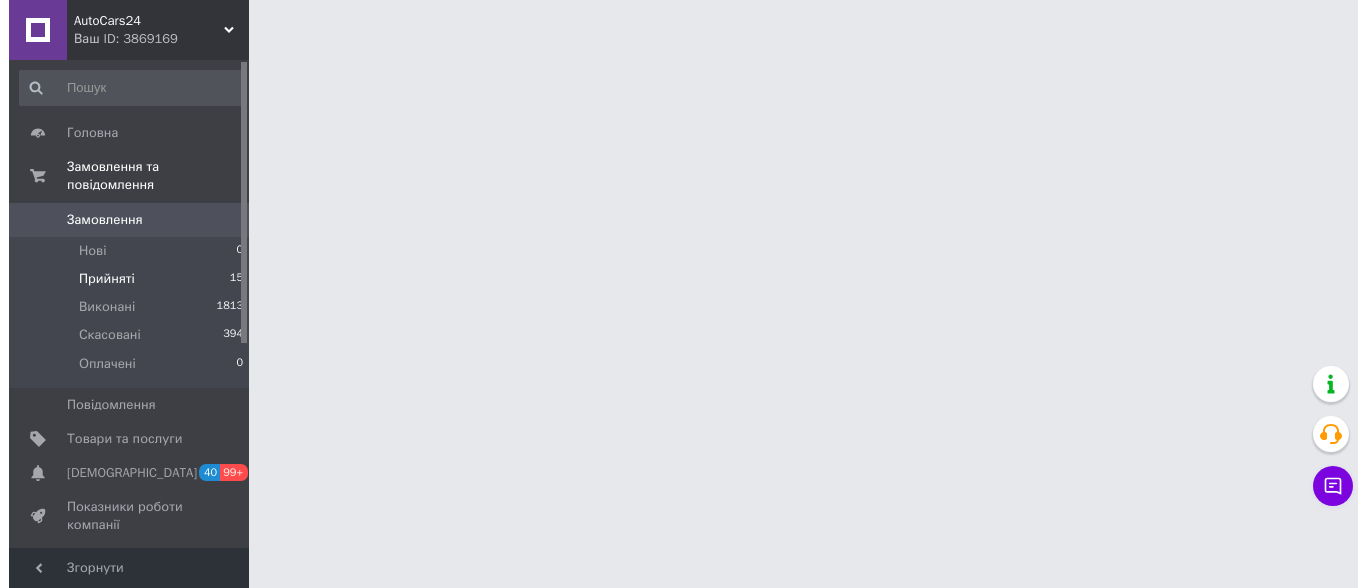 scroll, scrollTop: 0, scrollLeft: 0, axis: both 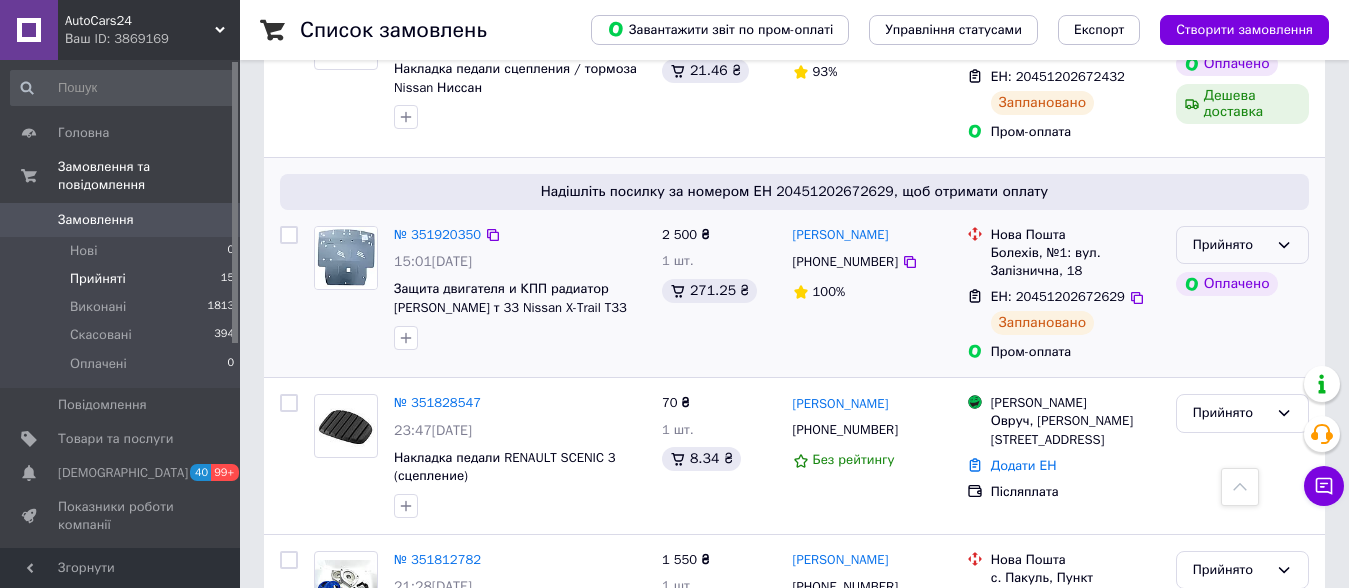 click on "Прийнято" at bounding box center [1230, 245] 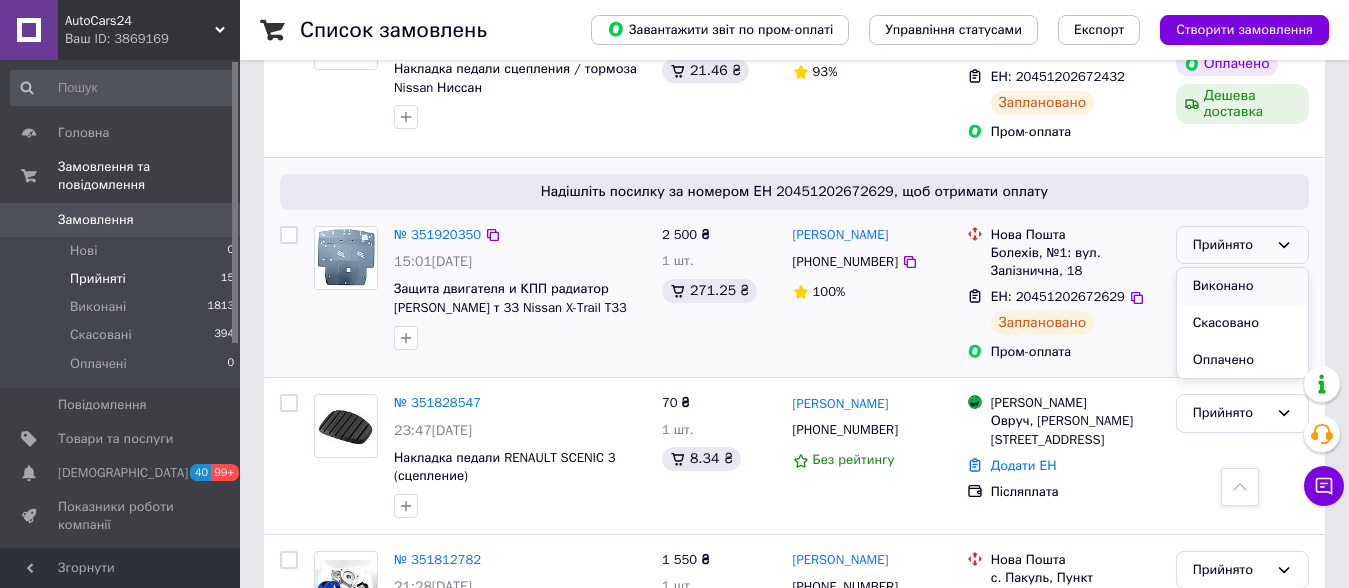 click on "Виконано" at bounding box center (1242, 286) 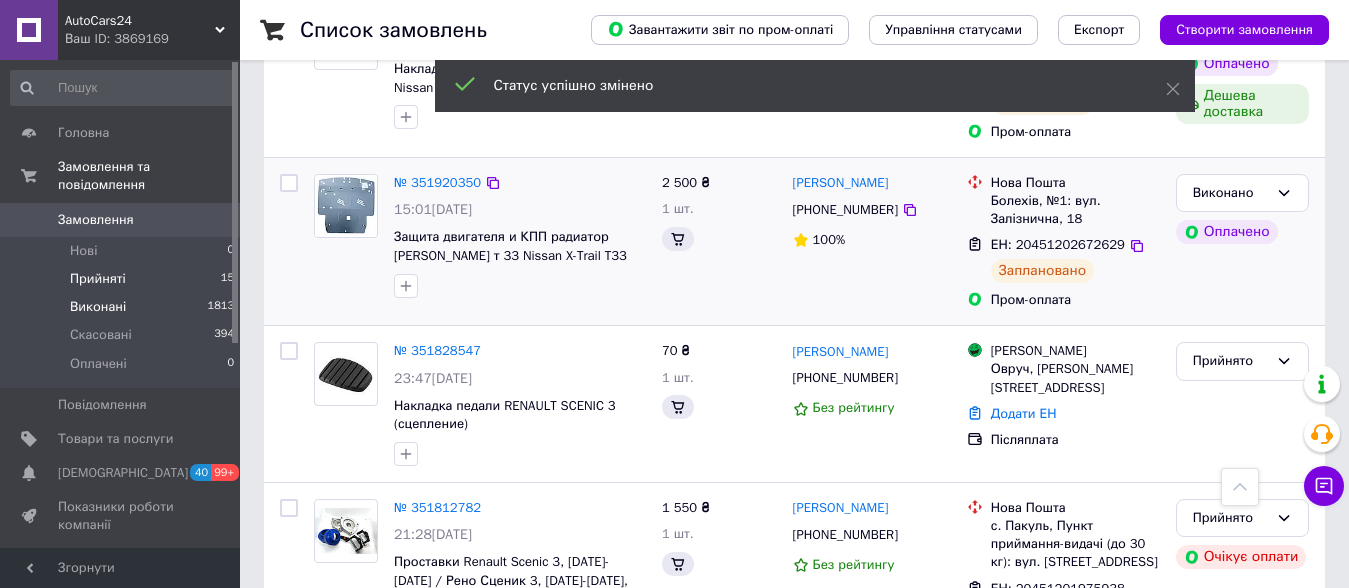 scroll, scrollTop: 1700, scrollLeft: 0, axis: vertical 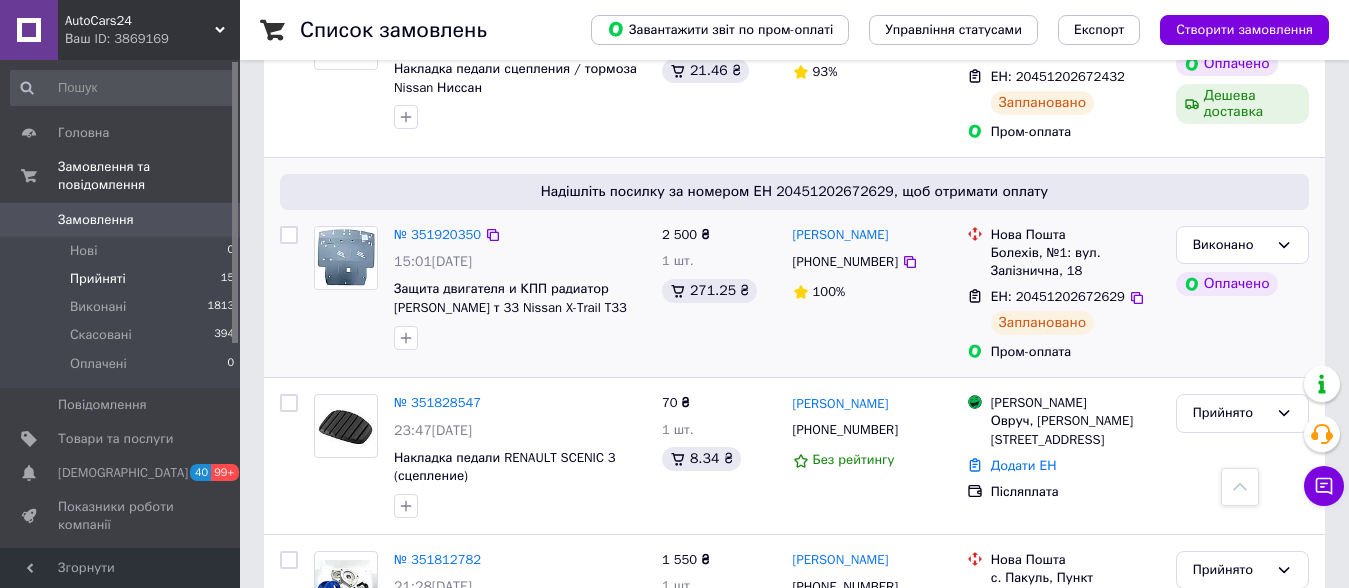drag, startPoint x: 128, startPoint y: 232, endPoint x: 160, endPoint y: 254, distance: 38.832977 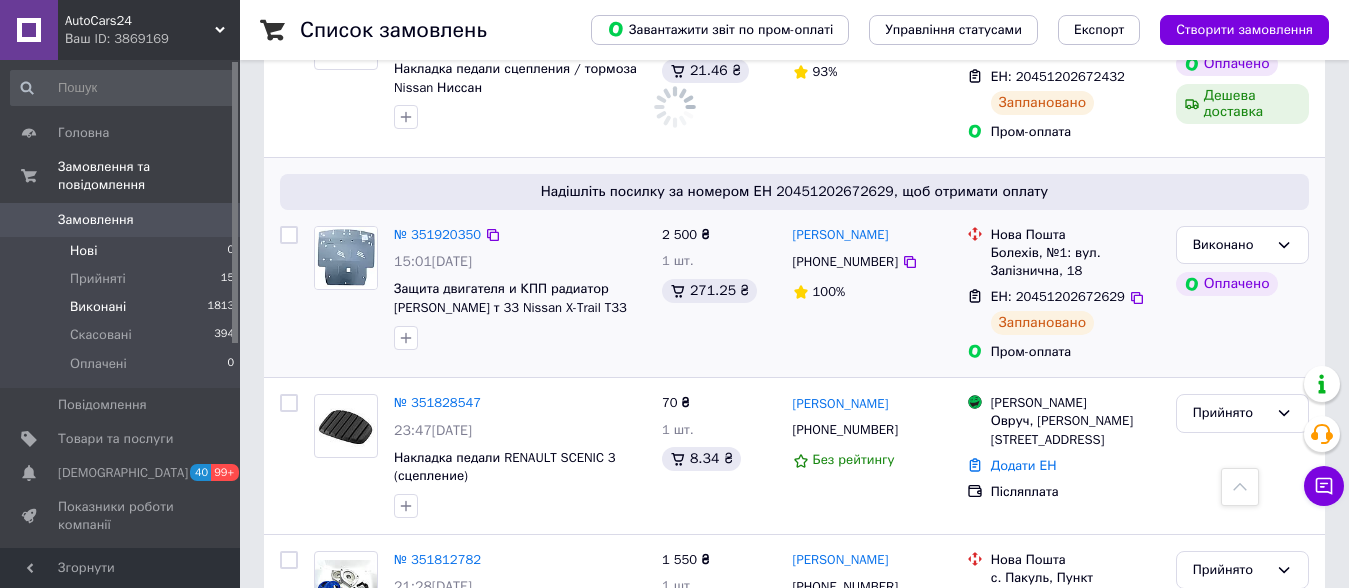 scroll, scrollTop: 0, scrollLeft: 0, axis: both 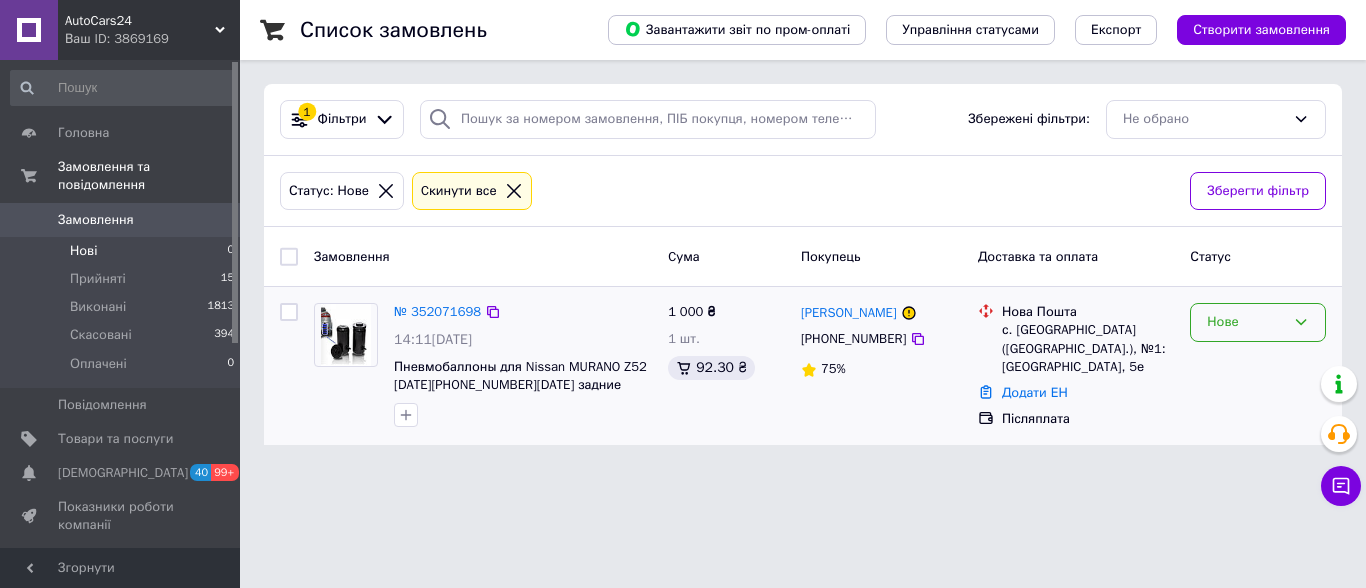 click on "Нове" at bounding box center [1246, 322] 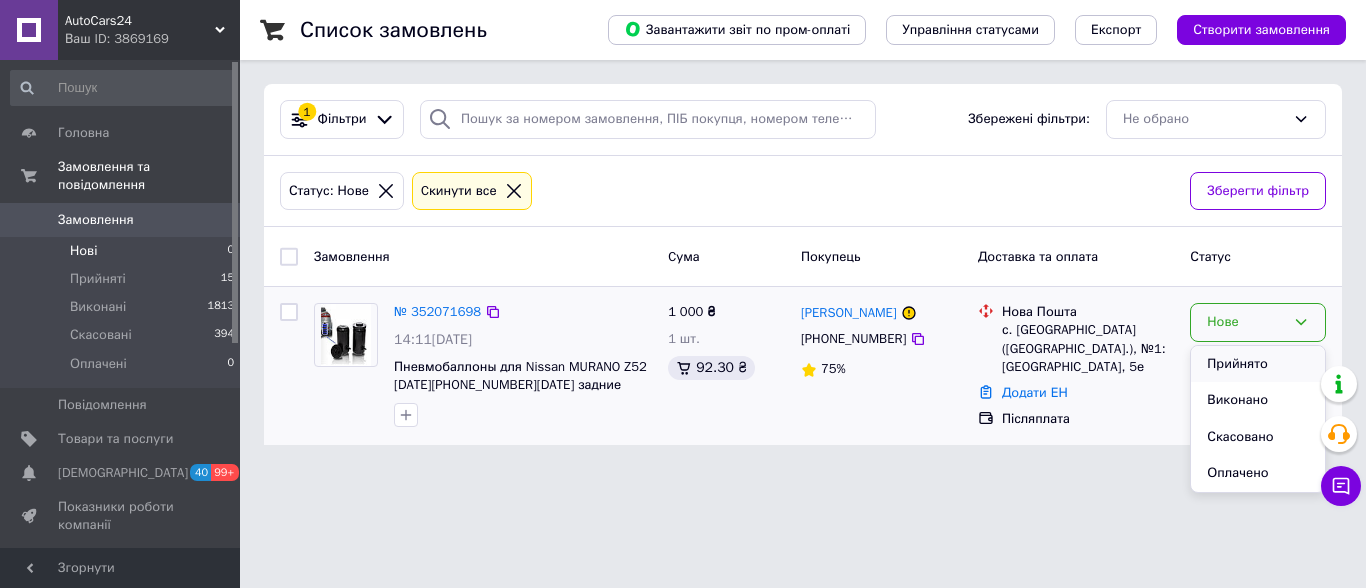 click on "Прийнято" at bounding box center (1258, 364) 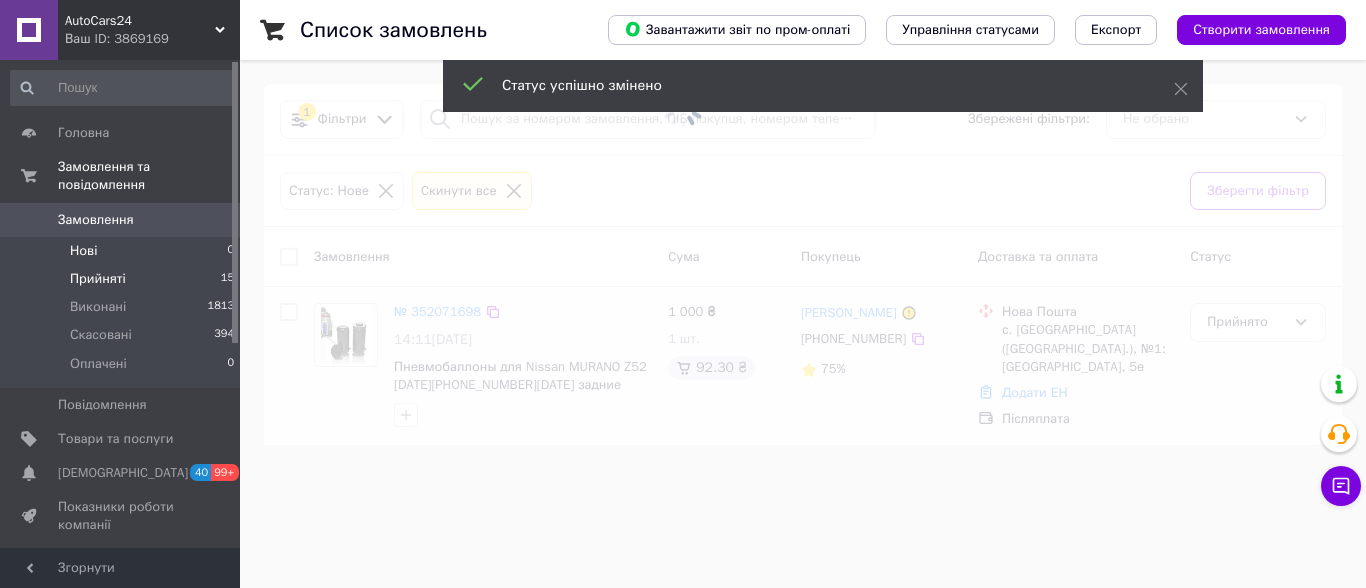 click on "Прийняті 15" at bounding box center (123, 279) 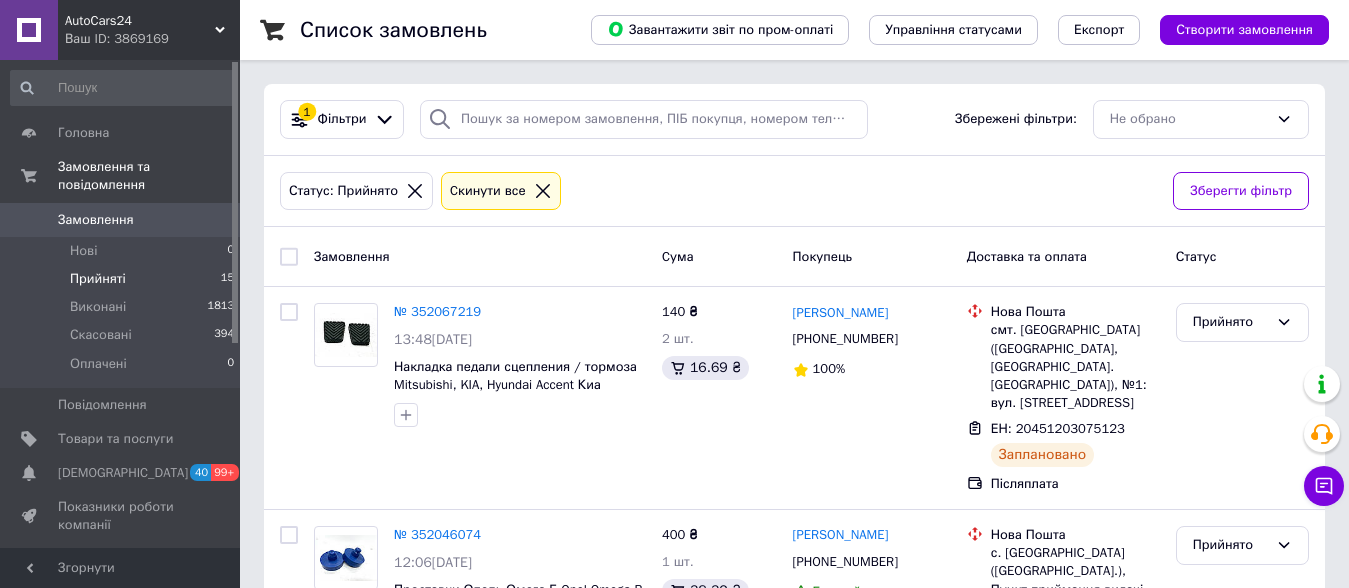 click on "Прийняті 15" at bounding box center (123, 279) 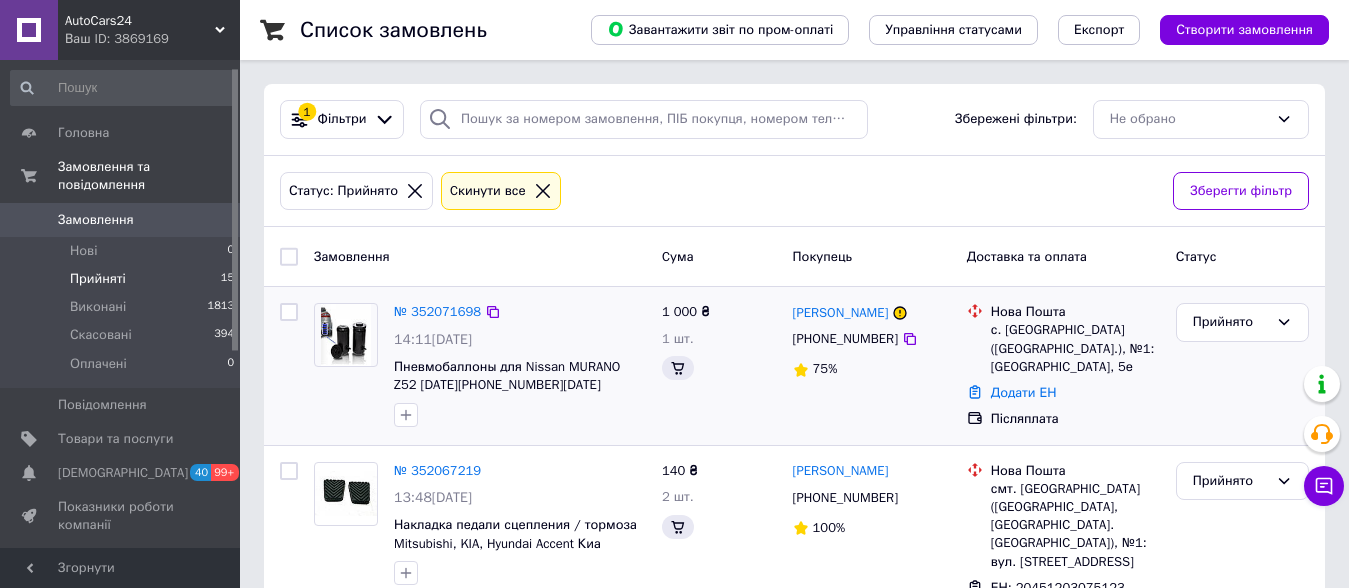 scroll, scrollTop: 100, scrollLeft: 0, axis: vertical 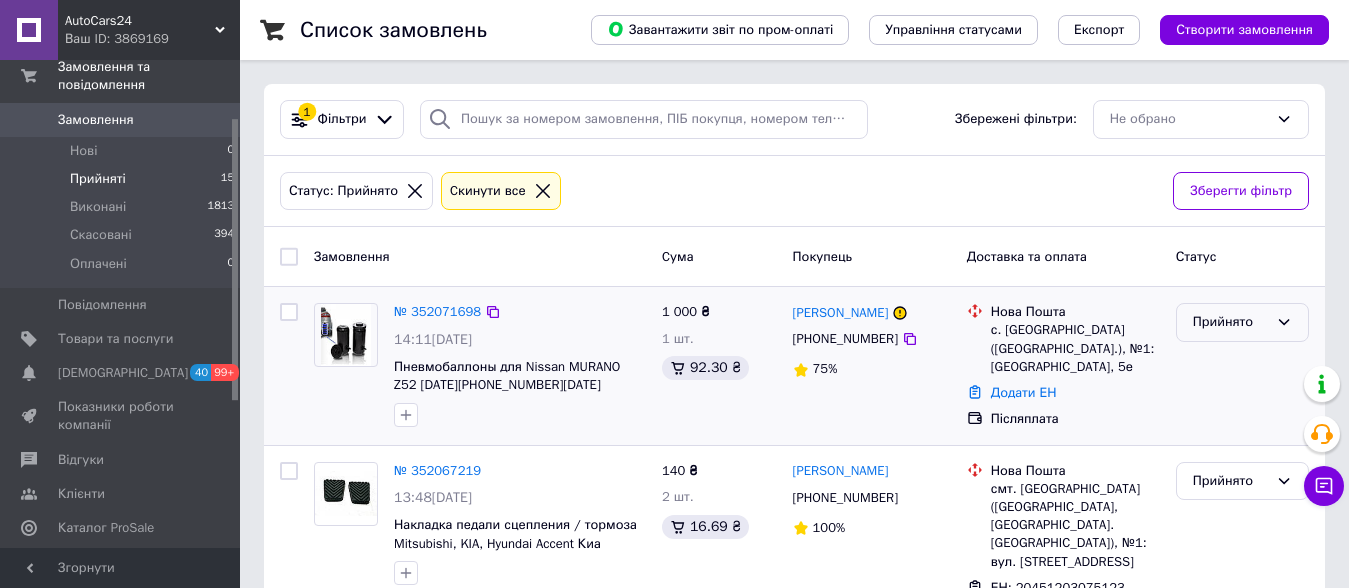 click on "Прийнято" at bounding box center [1230, 322] 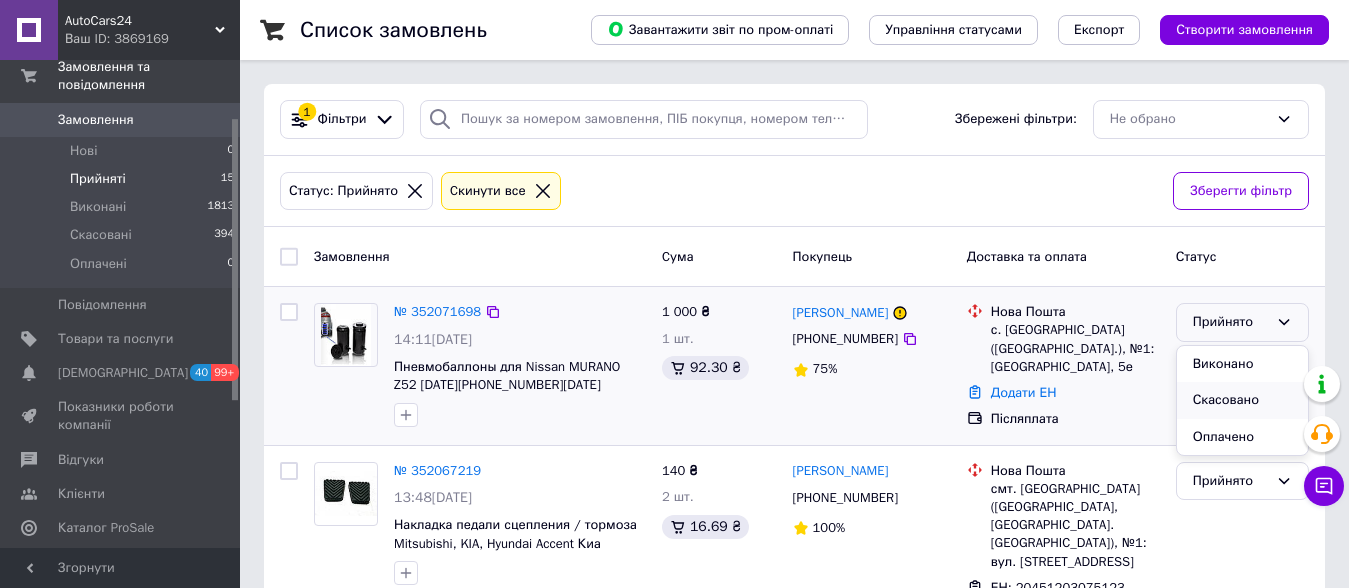 click on "Скасовано" at bounding box center [1242, 400] 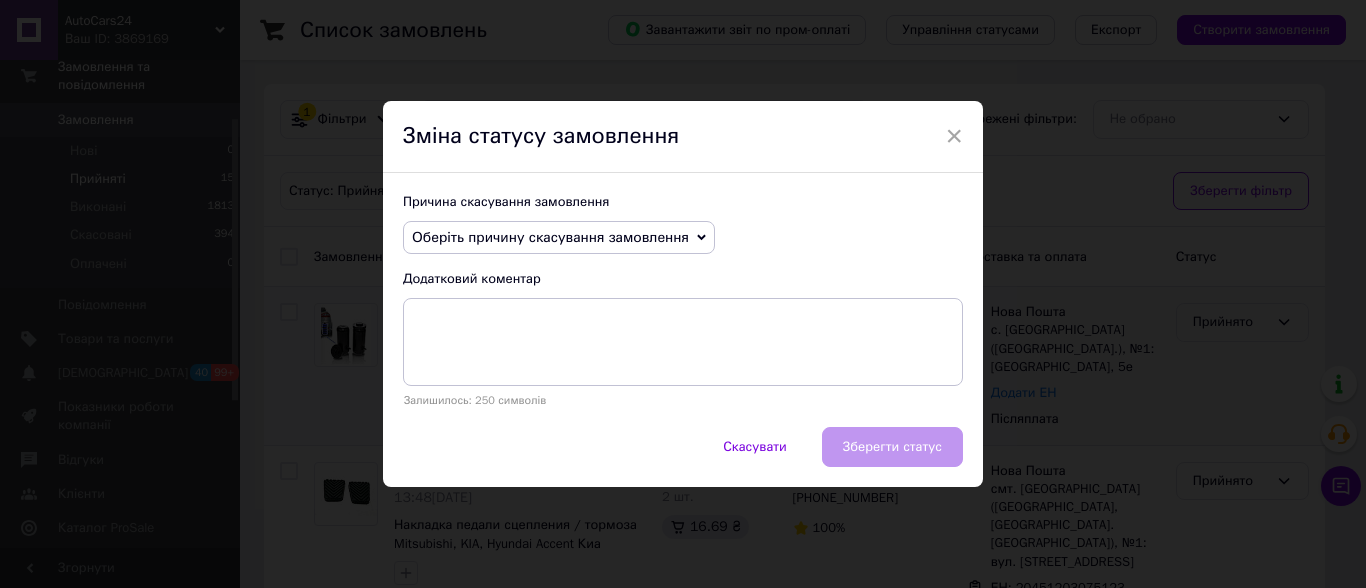 click 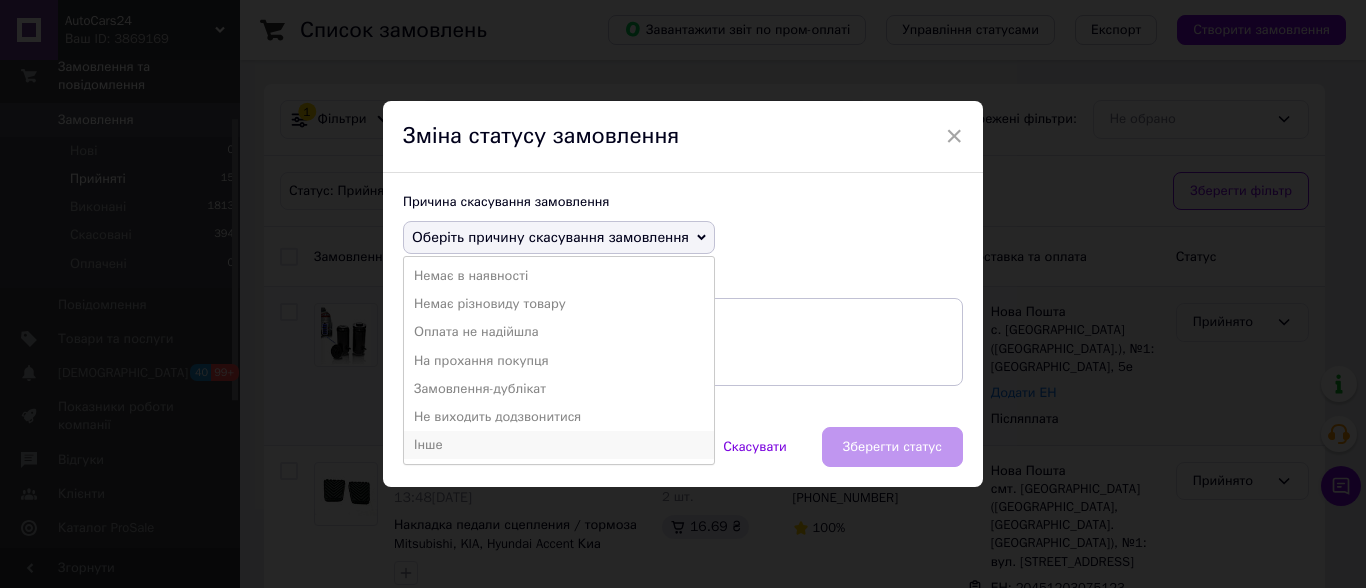click on "Інше" at bounding box center (559, 445) 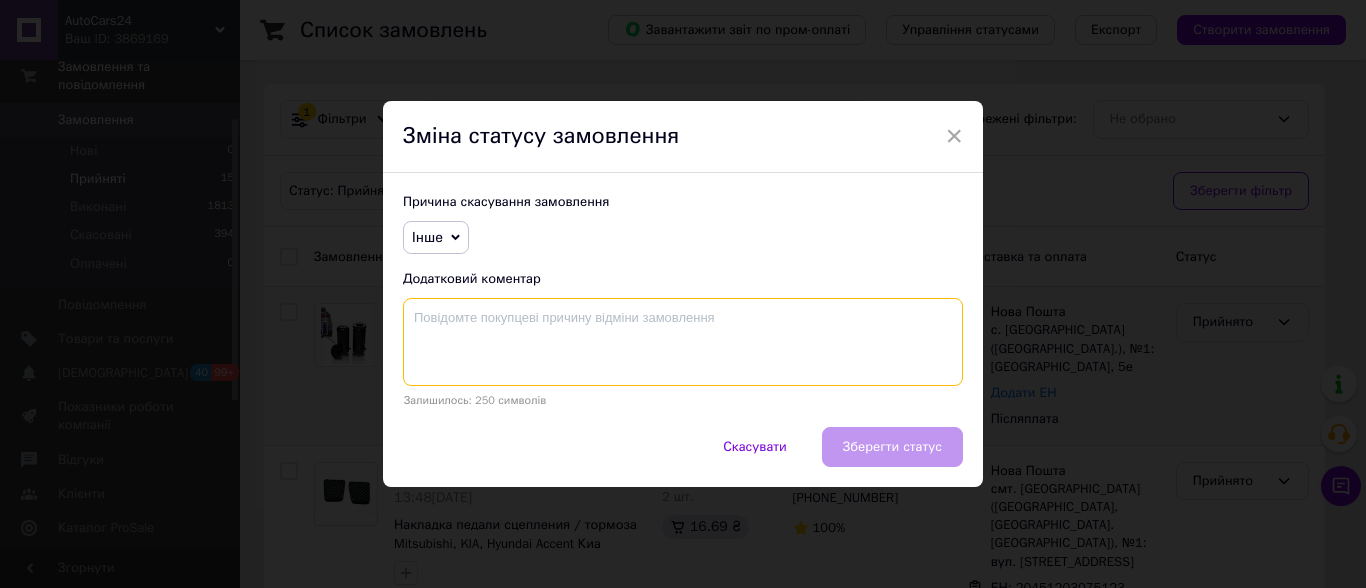 click at bounding box center [683, 342] 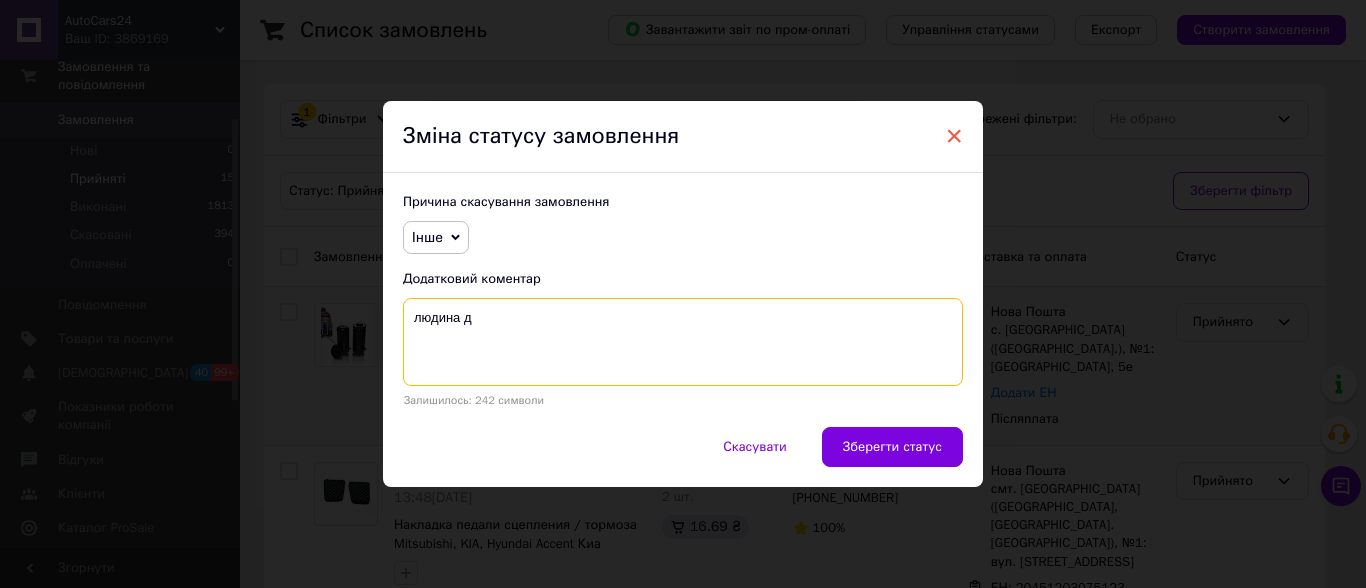 type on "людина д" 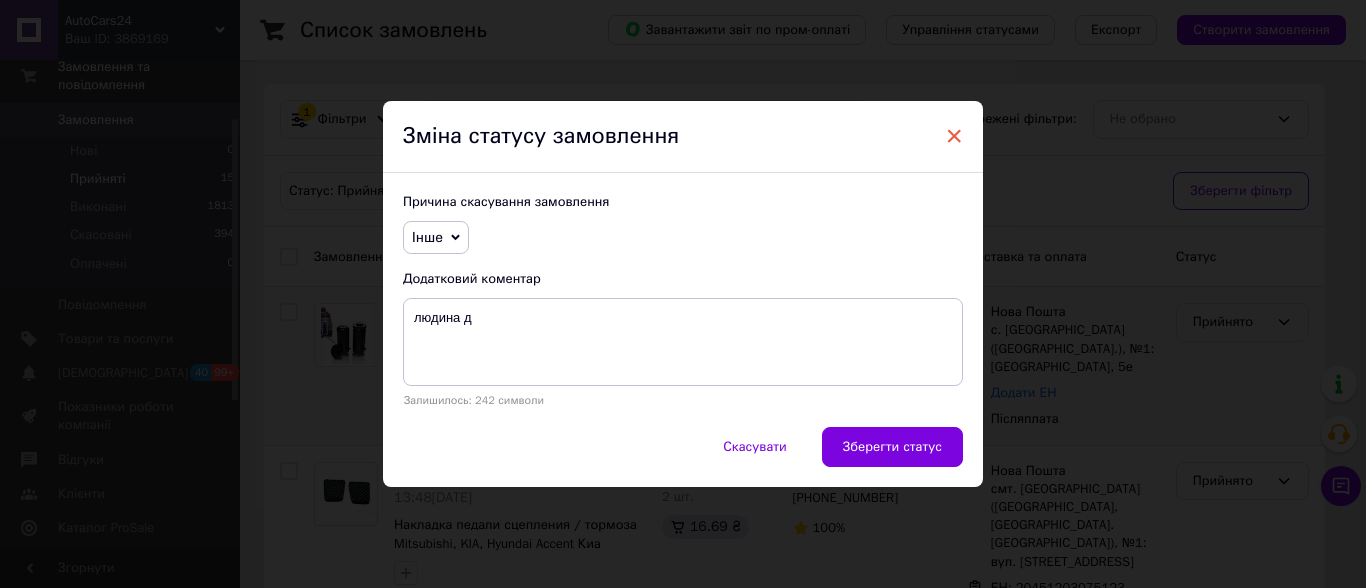 click on "×" at bounding box center [954, 136] 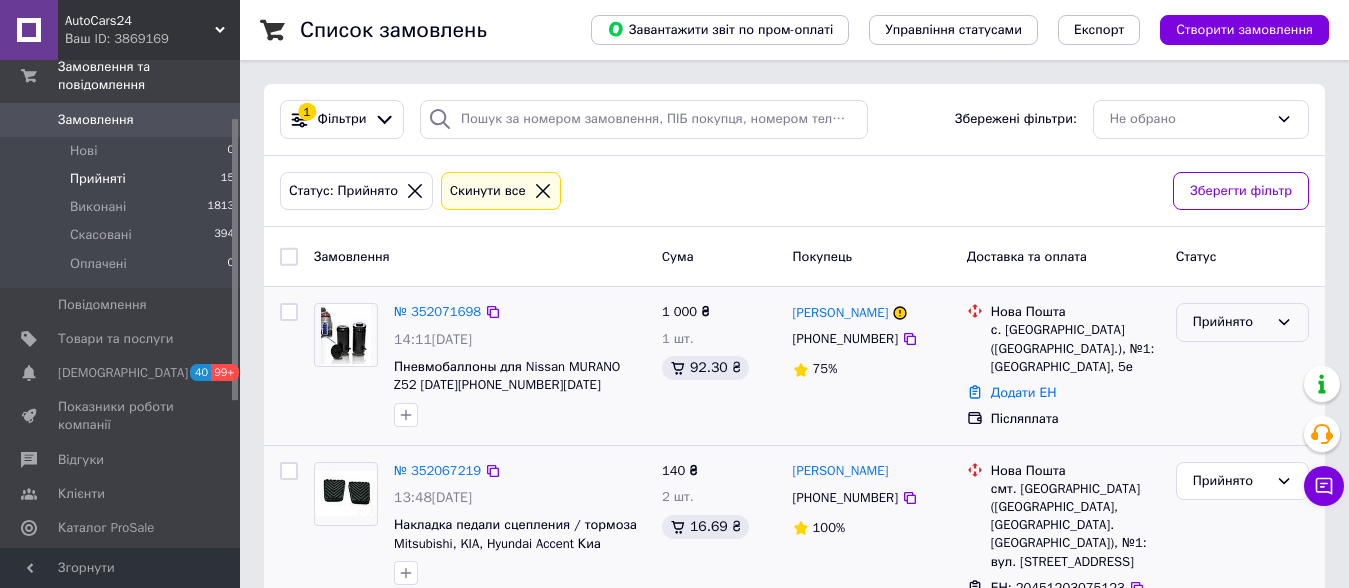 scroll, scrollTop: 100, scrollLeft: 0, axis: vertical 